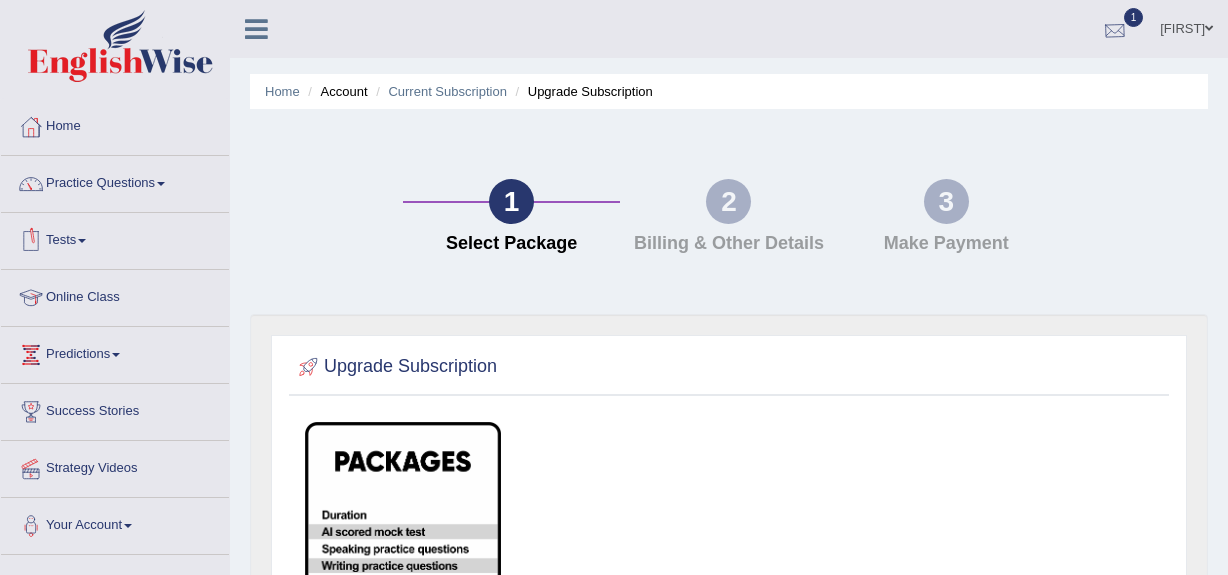 scroll, scrollTop: 0, scrollLeft: 0, axis: both 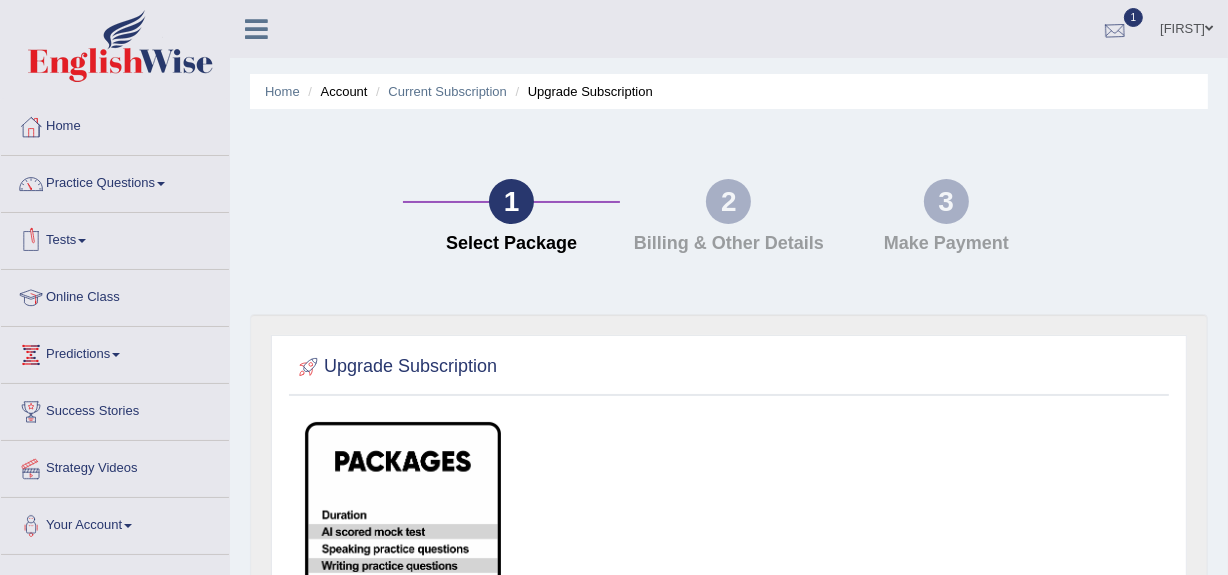 click at bounding box center (1115, 30) 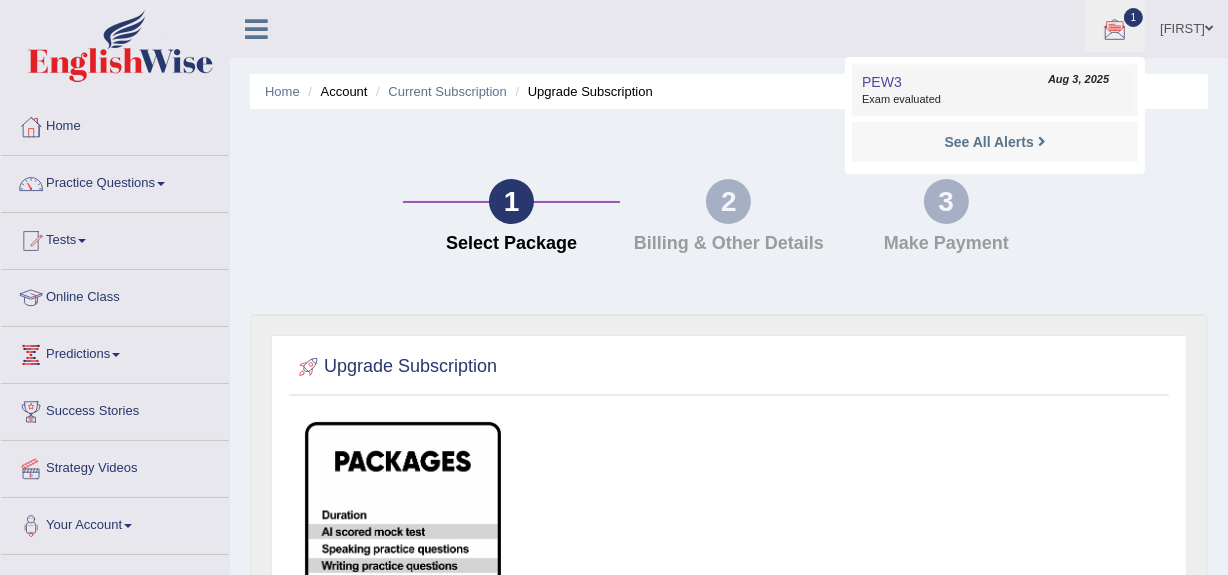 click on "Aug 3, 2025" at bounding box center [1078, 80] 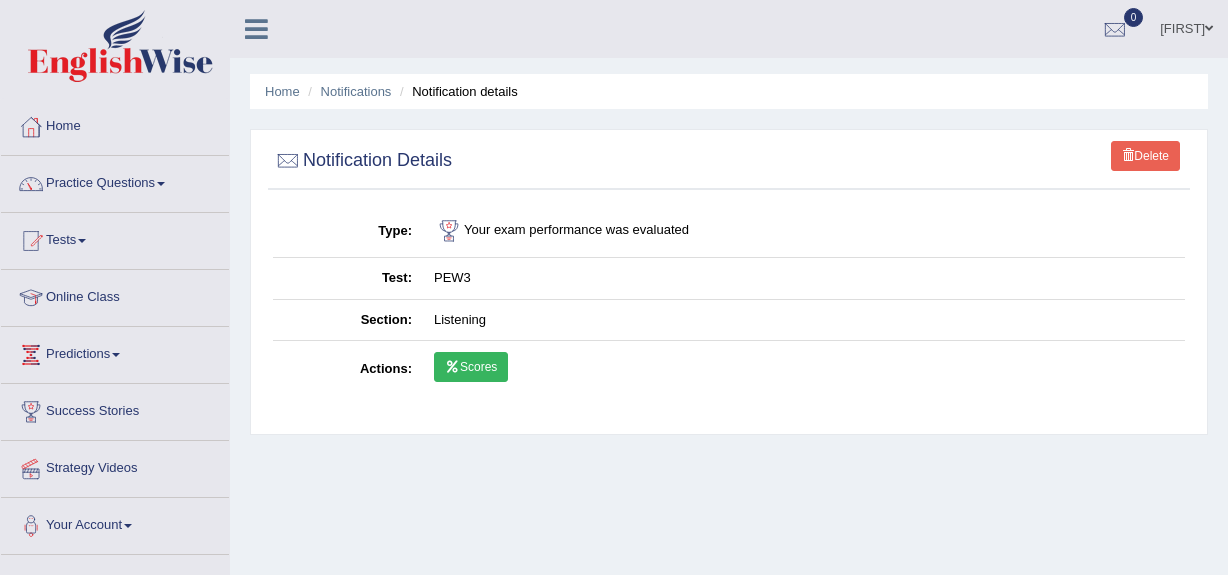scroll, scrollTop: 0, scrollLeft: 0, axis: both 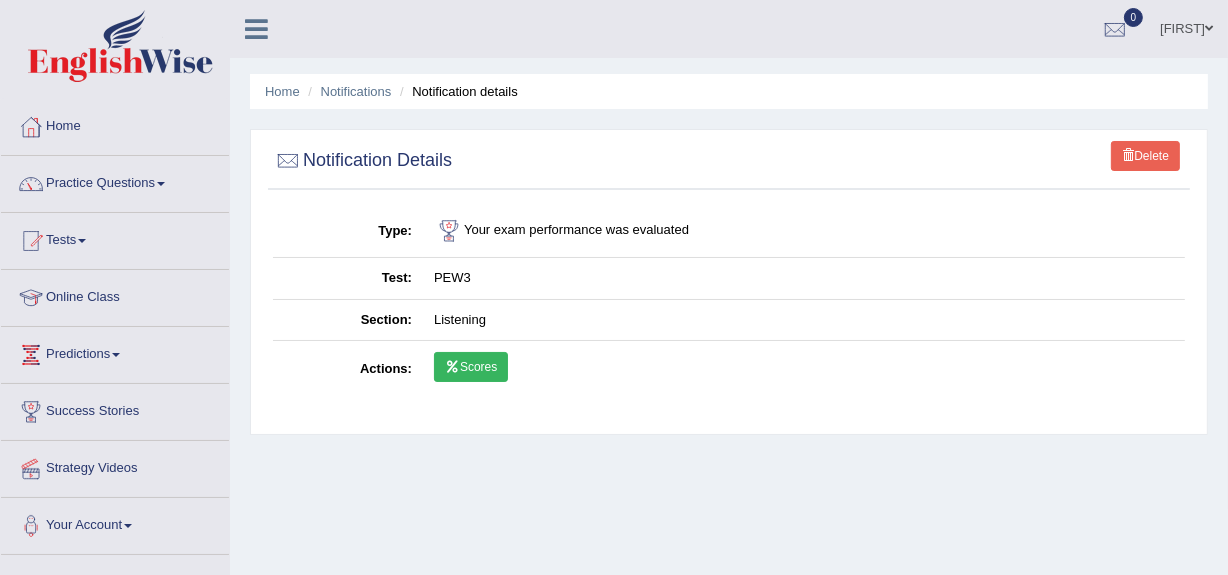 click on "Scores" at bounding box center [471, 367] 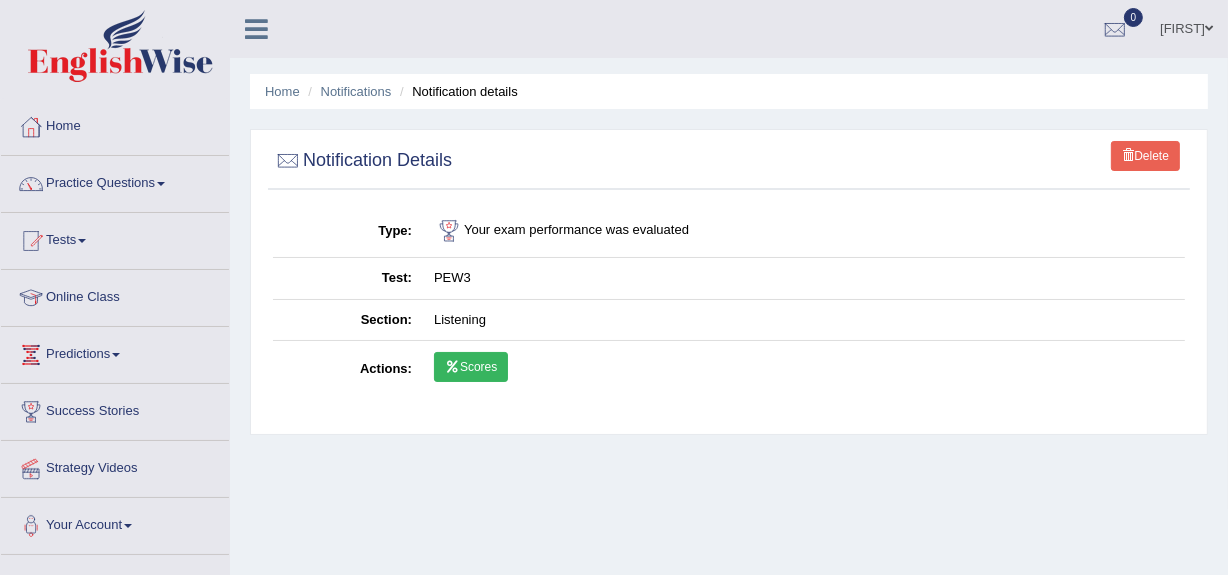 click on "[FIRST]" at bounding box center [1186, 26] 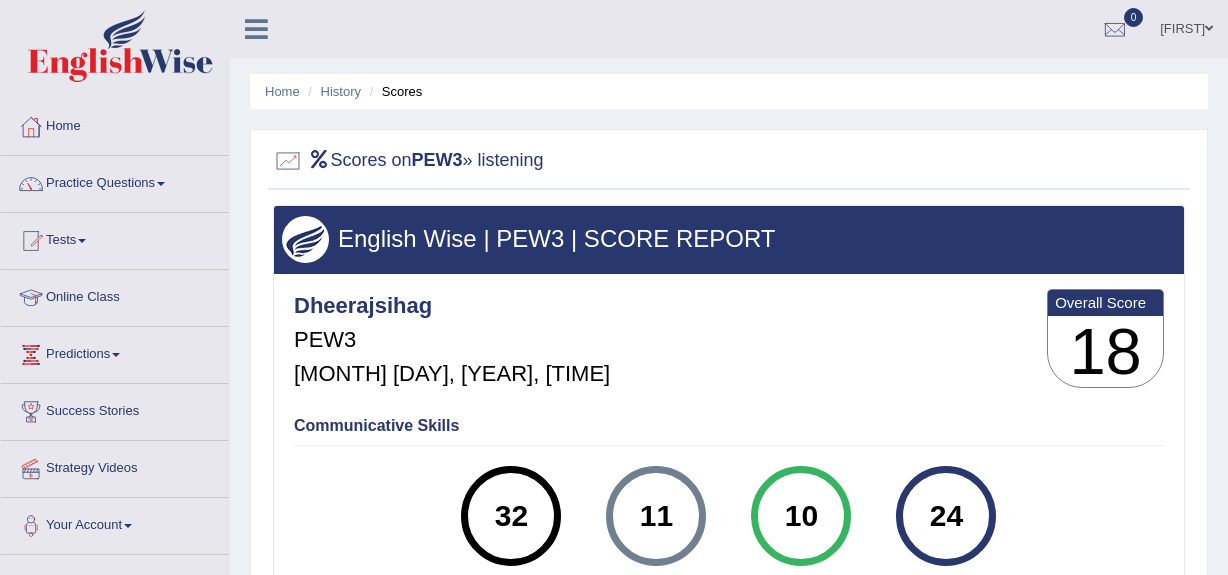 scroll, scrollTop: 0, scrollLeft: 0, axis: both 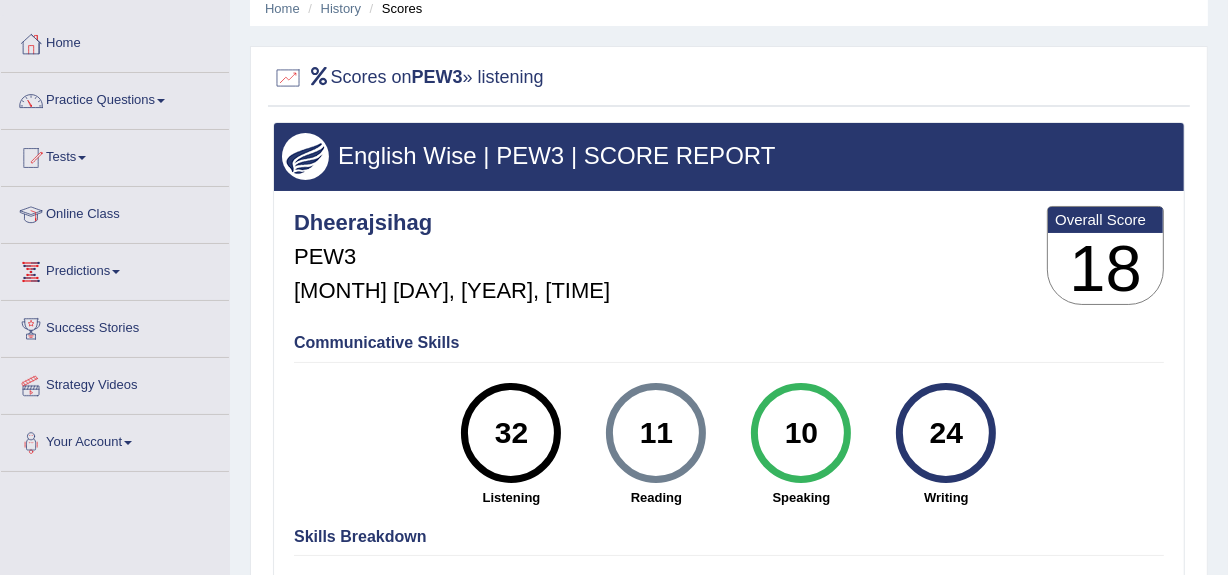 drag, startPoint x: 1240, startPoint y: 160, endPoint x: 1217, endPoint y: 203, distance: 48.76474 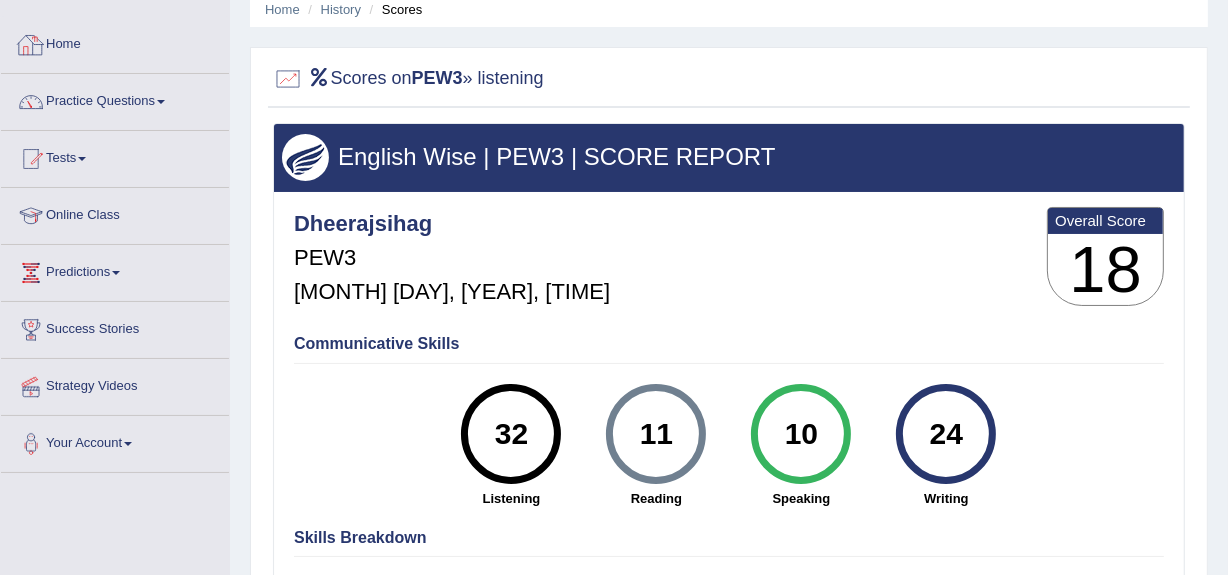 scroll, scrollTop: 0, scrollLeft: 0, axis: both 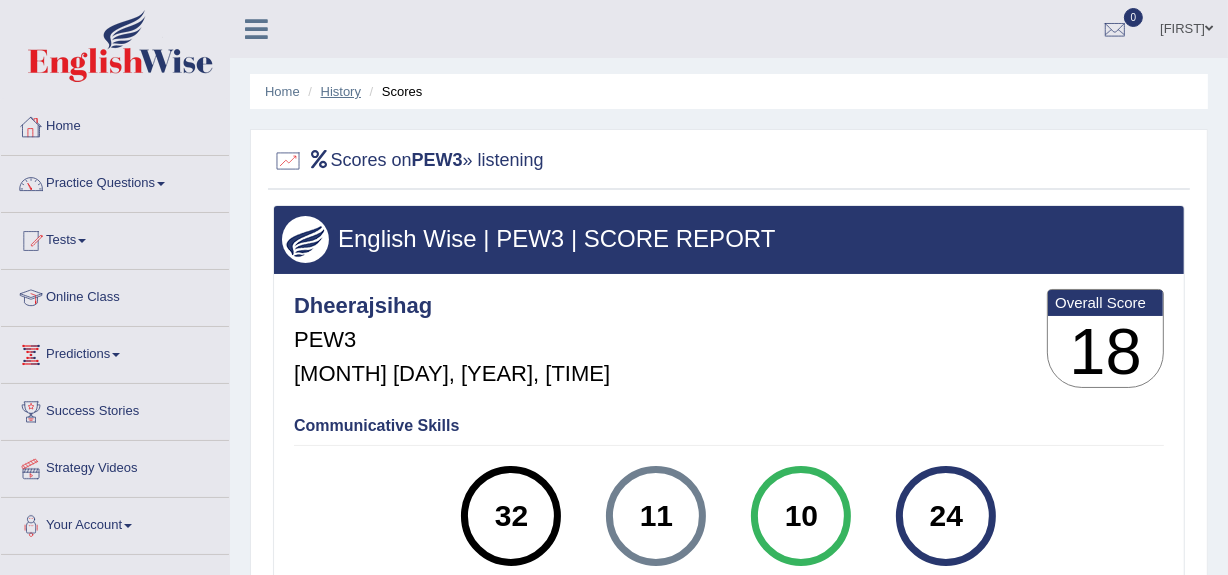 click on "History" at bounding box center (341, 91) 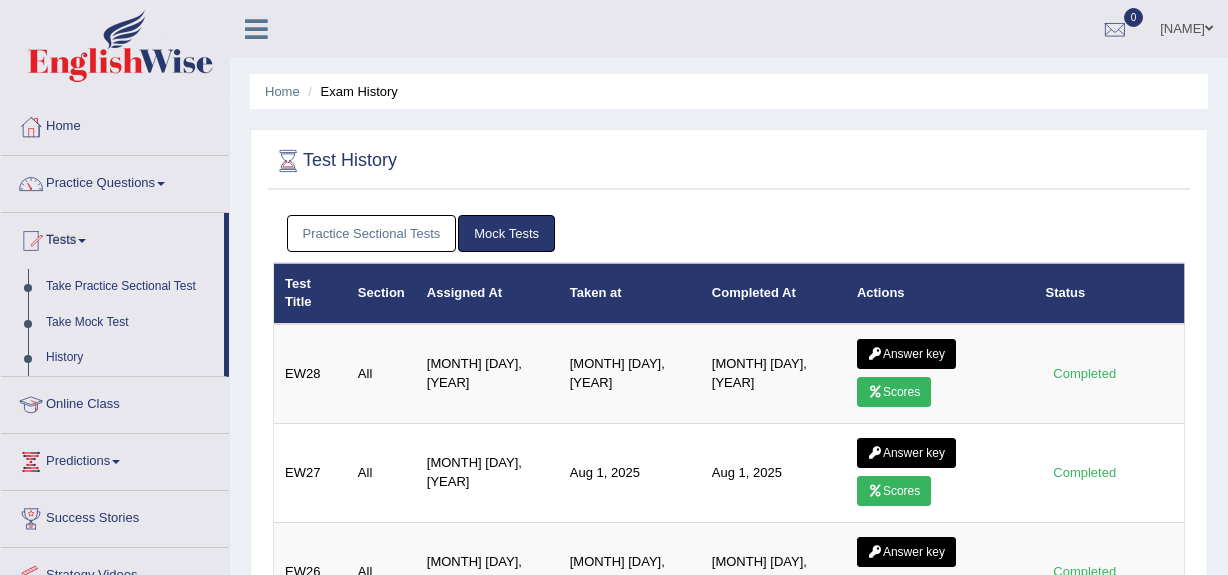 scroll, scrollTop: 0, scrollLeft: 0, axis: both 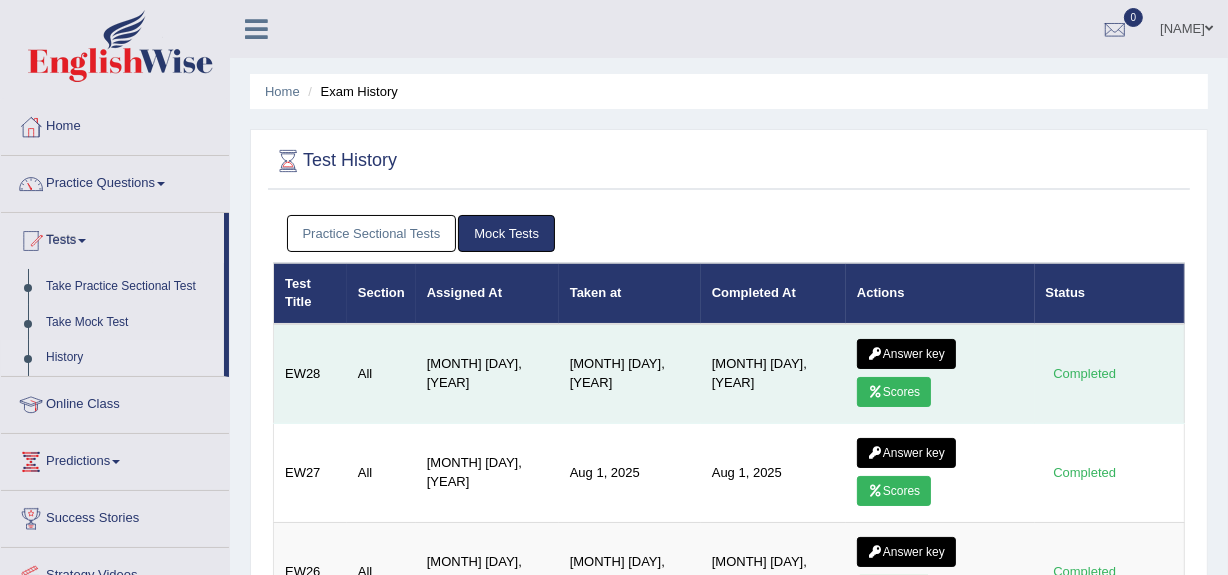 click on "Answer key" at bounding box center (906, 354) 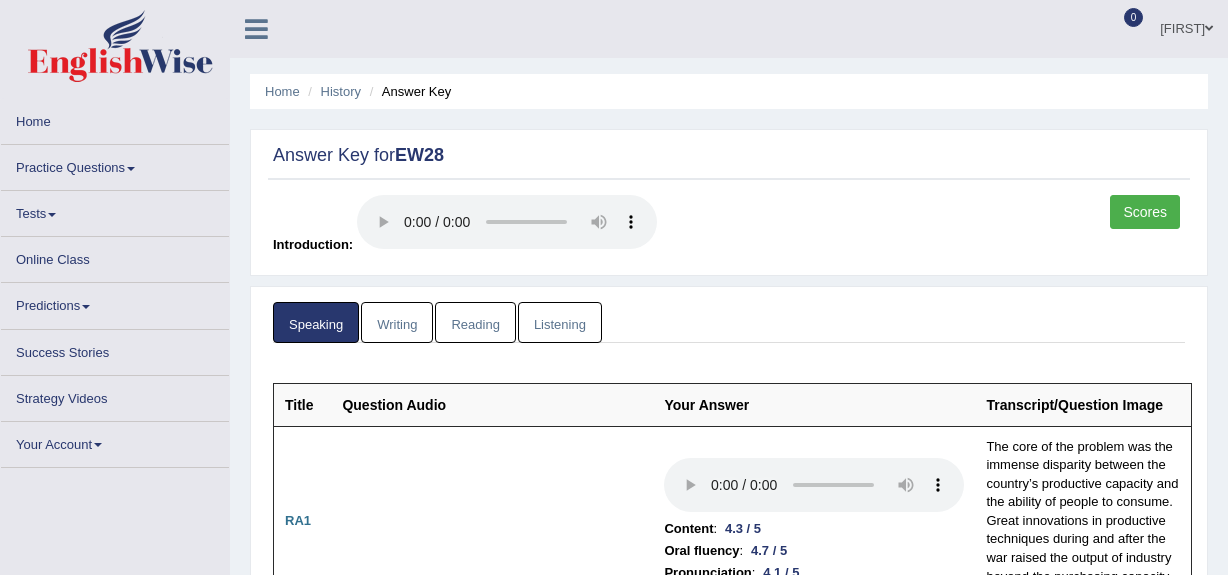 scroll, scrollTop: 0, scrollLeft: 0, axis: both 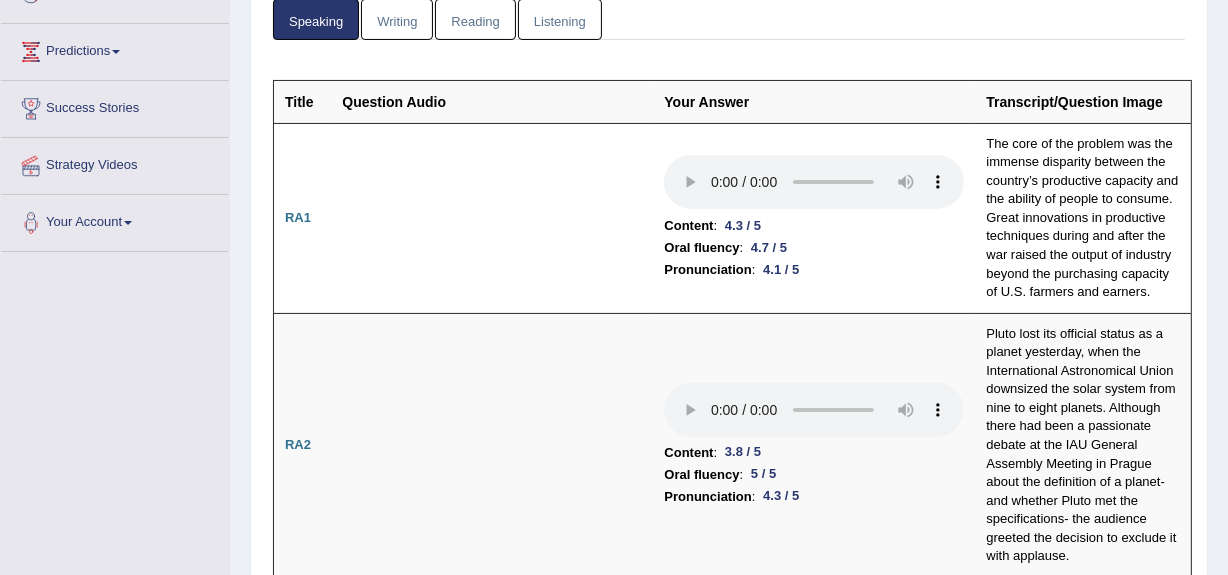 click on "Toggle navigation
Home
Practice Questions   Speaking Practice Read Aloud
Repeat Sentence
Describe Image
Re-tell Lecture
Answer Short Question
Summarize Group Discussion
Respond To A Situation
Writing Practice  Summarize Written Text
Write Essay
Reading Practice  Reading & Writing: Fill In The Blanks
Choose Multiple Answers
Re-order Paragraphs
Fill In The Blanks
Choose Single Answer
Listening Practice  Summarize Spoken Text
Highlight Incorrect Words
Highlight Correct Summary
Select Missing Word
Choose Single Answer
Choose Multiple Answers
Fill In The Blanks
Write From Dictation
Pronunciation
Tests
Take Mock Test" at bounding box center (614, -16) 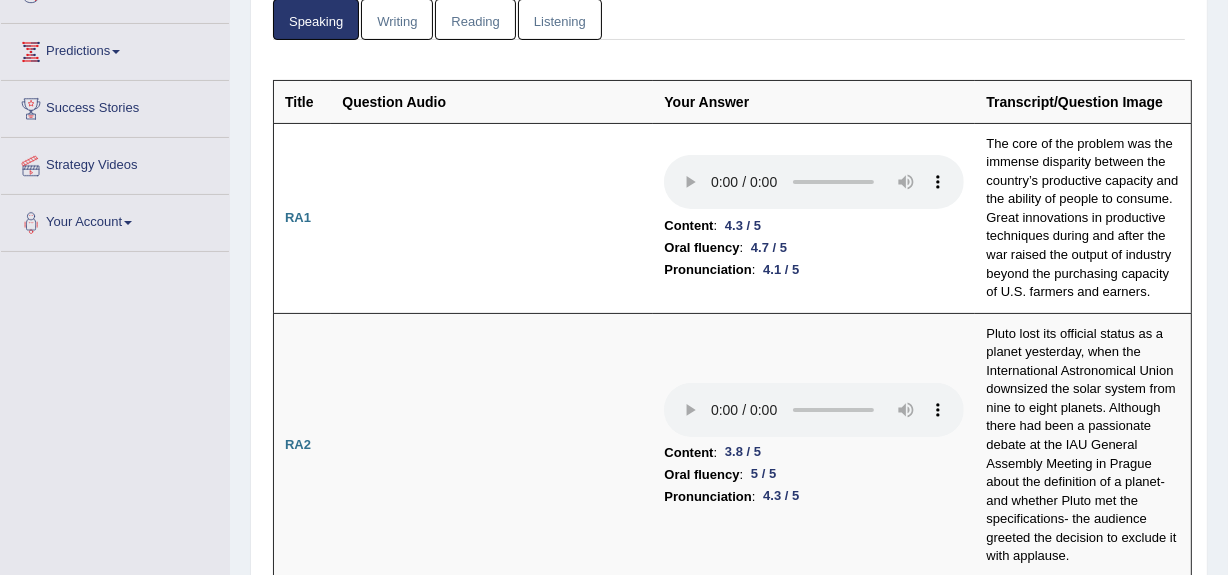 click on "Listening" at bounding box center [560, 19] 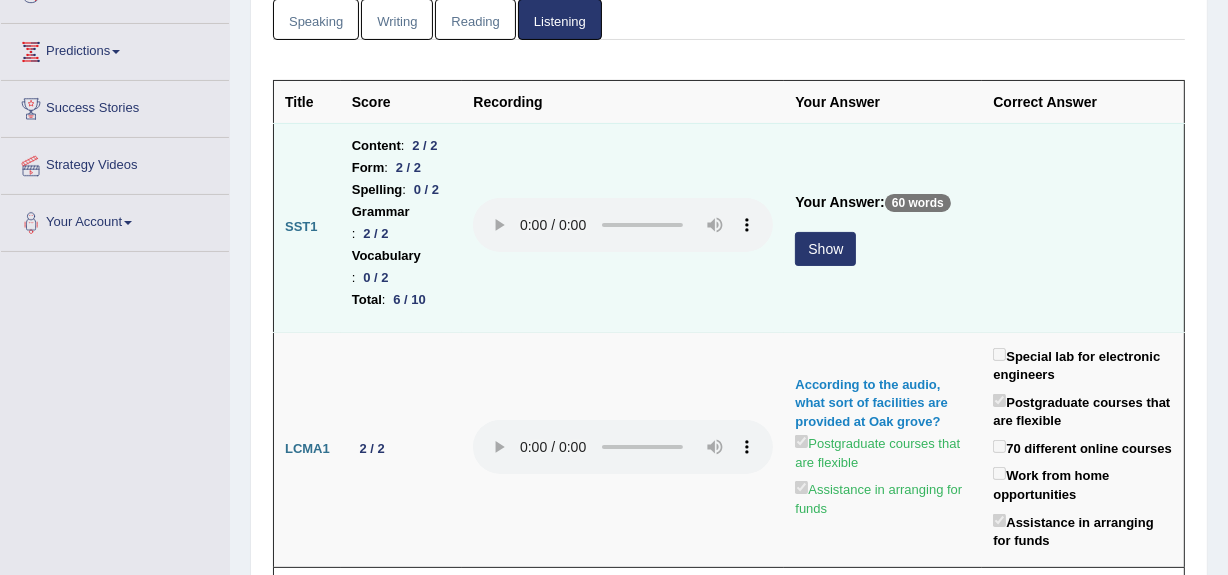 click on "Show" at bounding box center (825, 249) 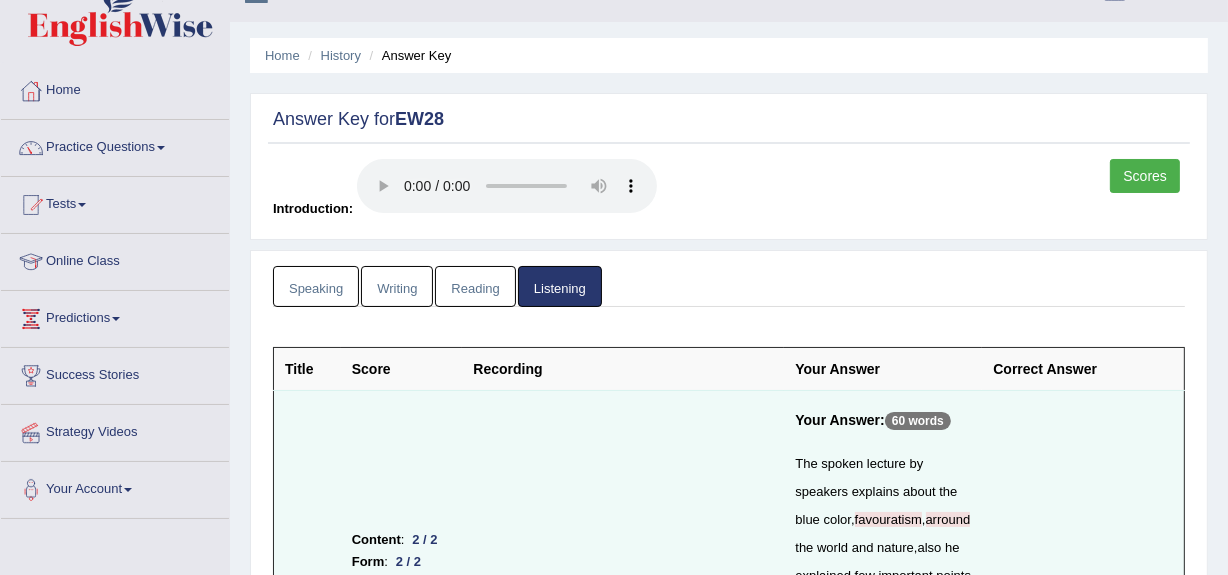 scroll, scrollTop: 0, scrollLeft: 0, axis: both 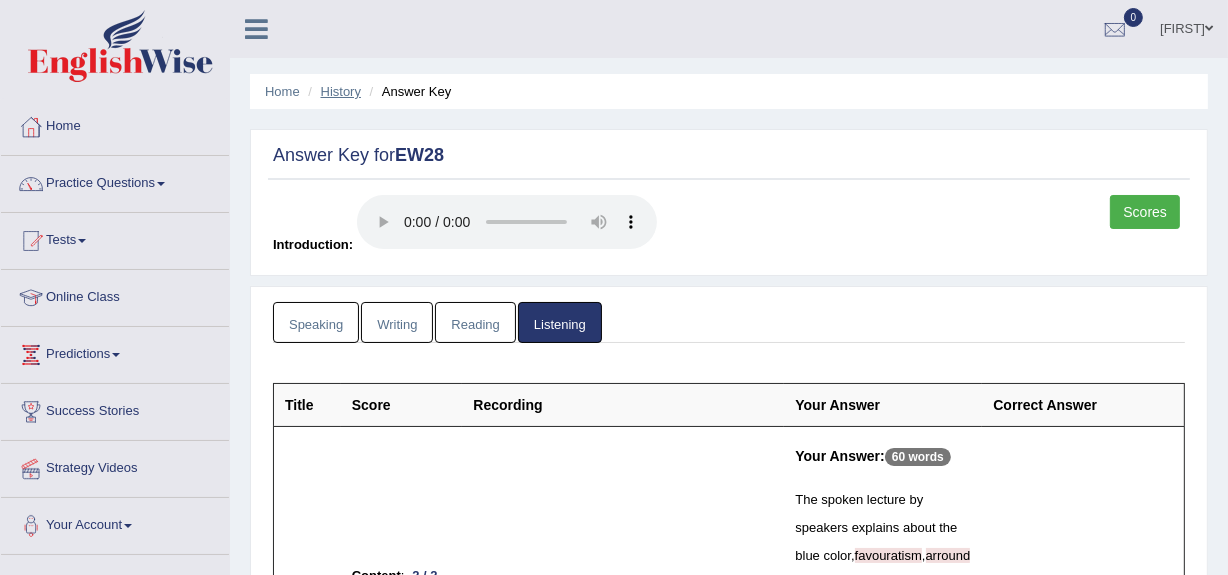 click on "History" at bounding box center [341, 91] 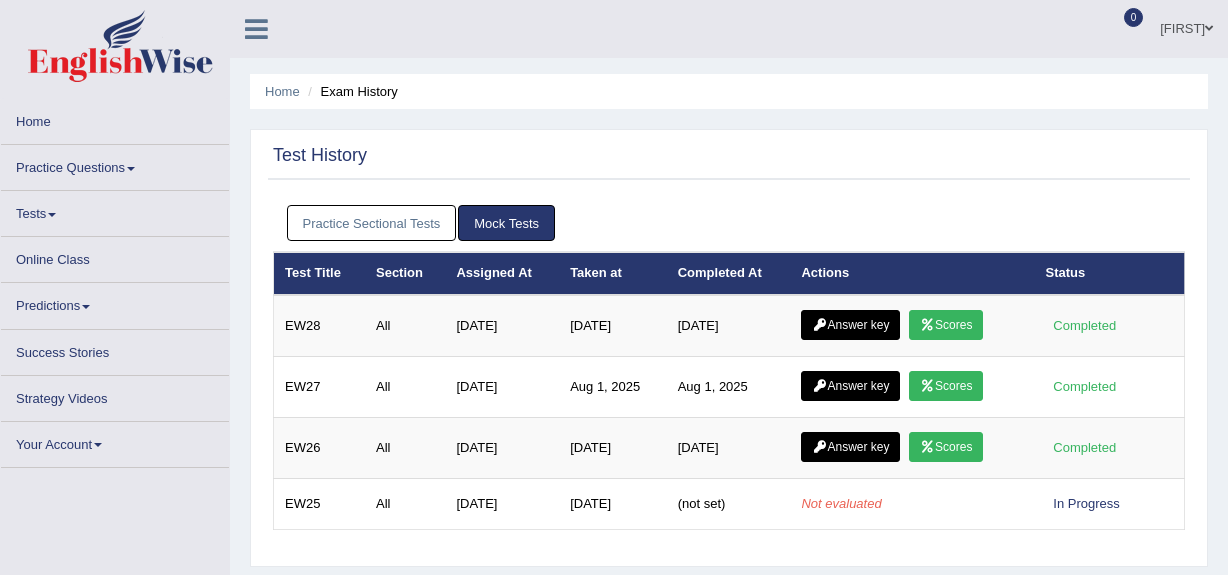 scroll, scrollTop: 0, scrollLeft: 0, axis: both 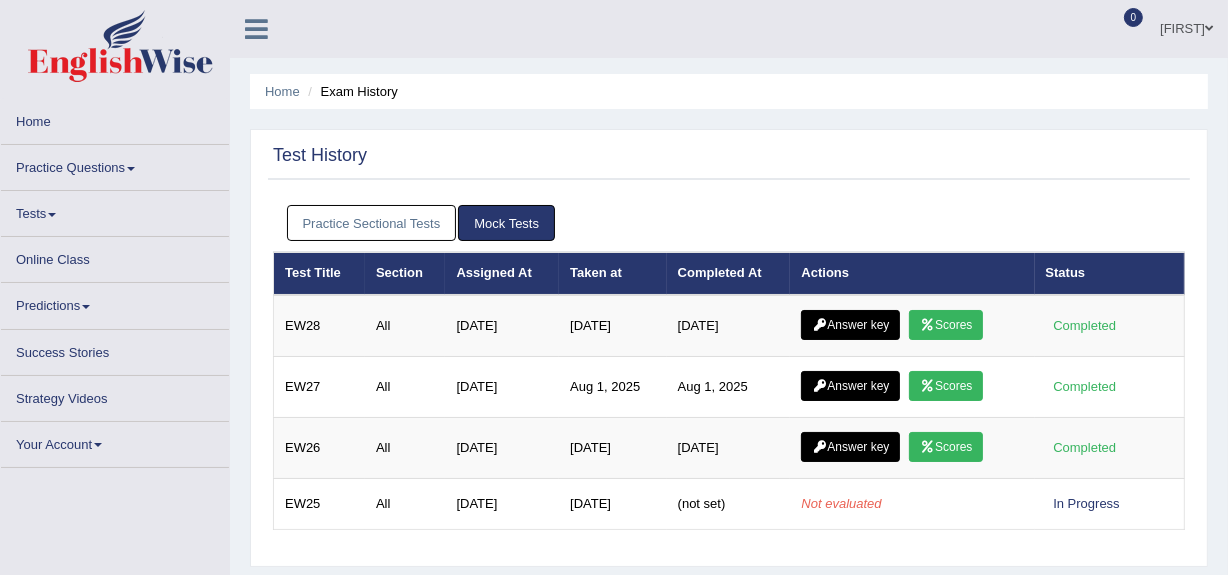 click on "Practice Sectional Tests" at bounding box center [372, 223] 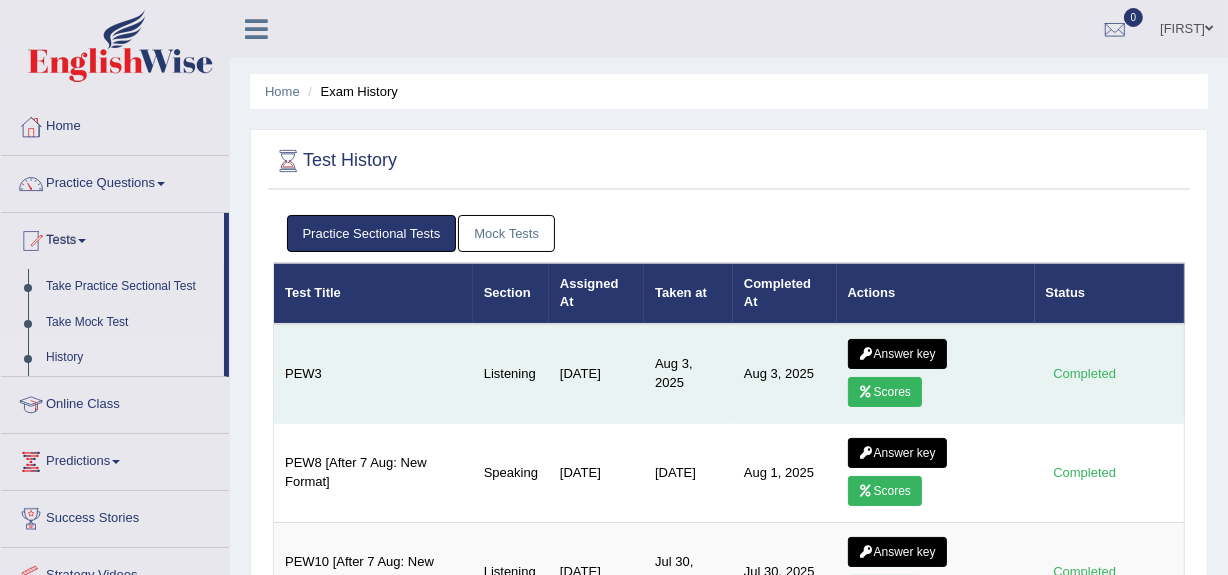 click on "Answer key" at bounding box center [897, 354] 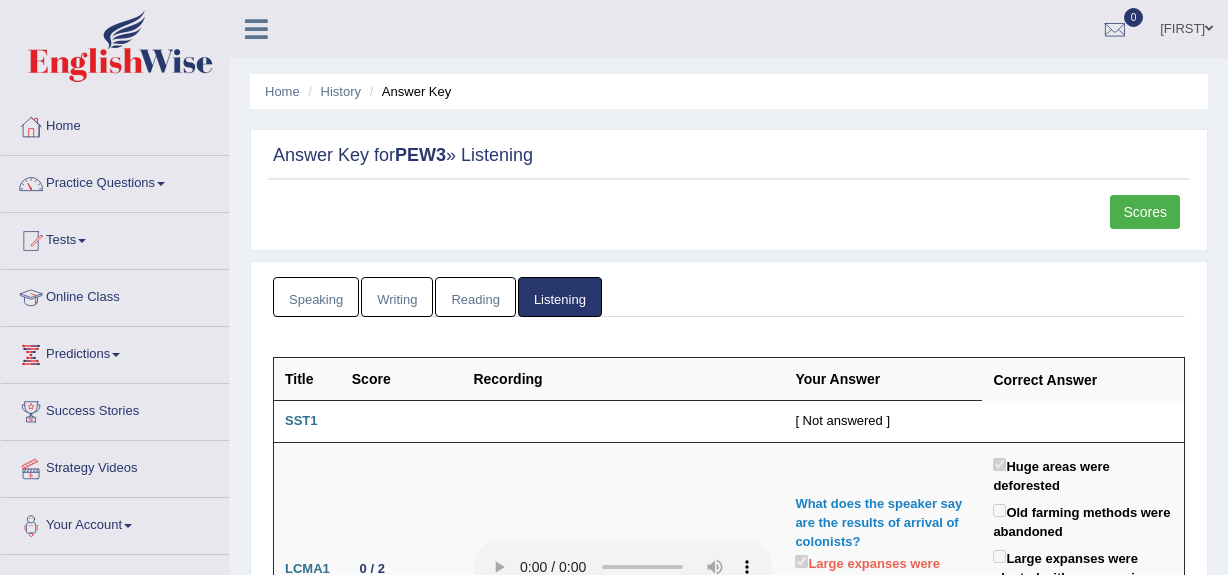scroll, scrollTop: 0, scrollLeft: 0, axis: both 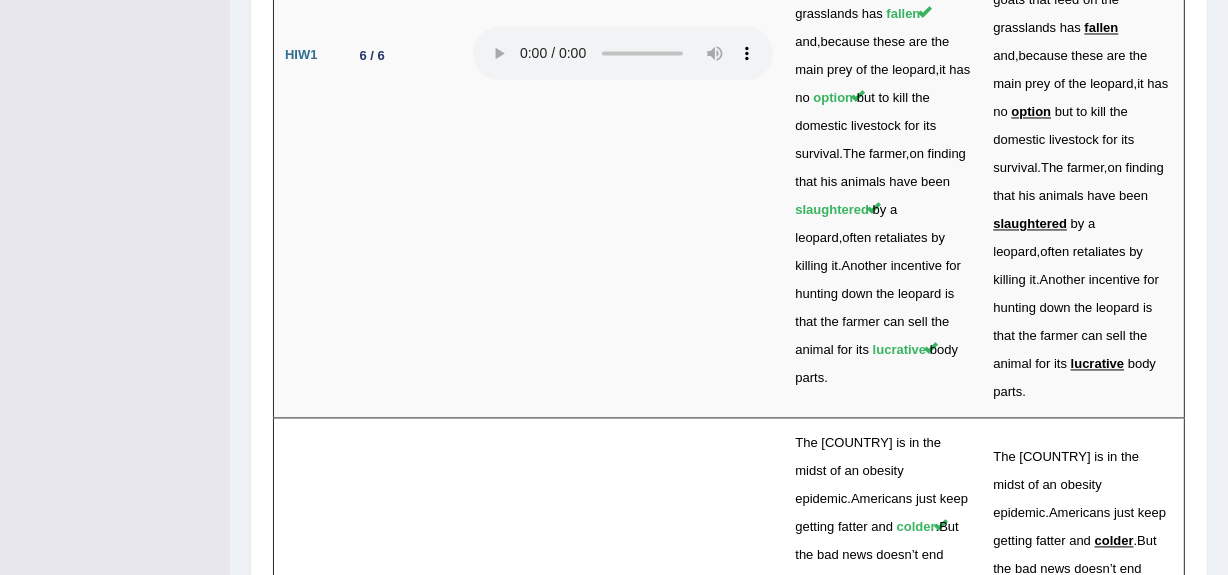 drag, startPoint x: 1240, startPoint y: 46, endPoint x: 1196, endPoint y: 404, distance: 360.6938 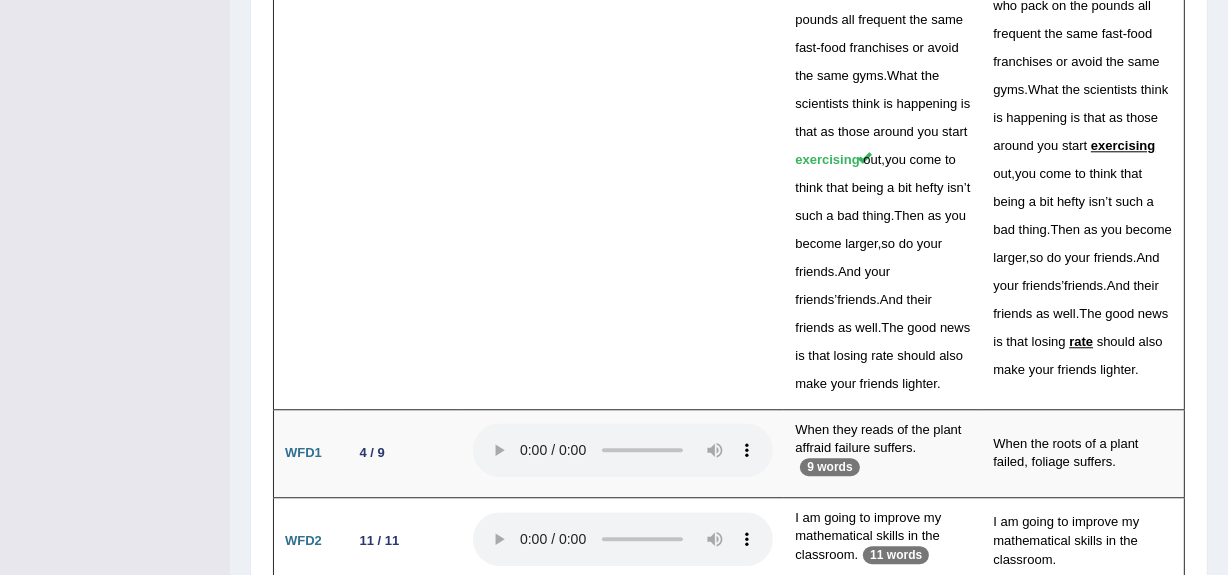 scroll, scrollTop: 4596, scrollLeft: 0, axis: vertical 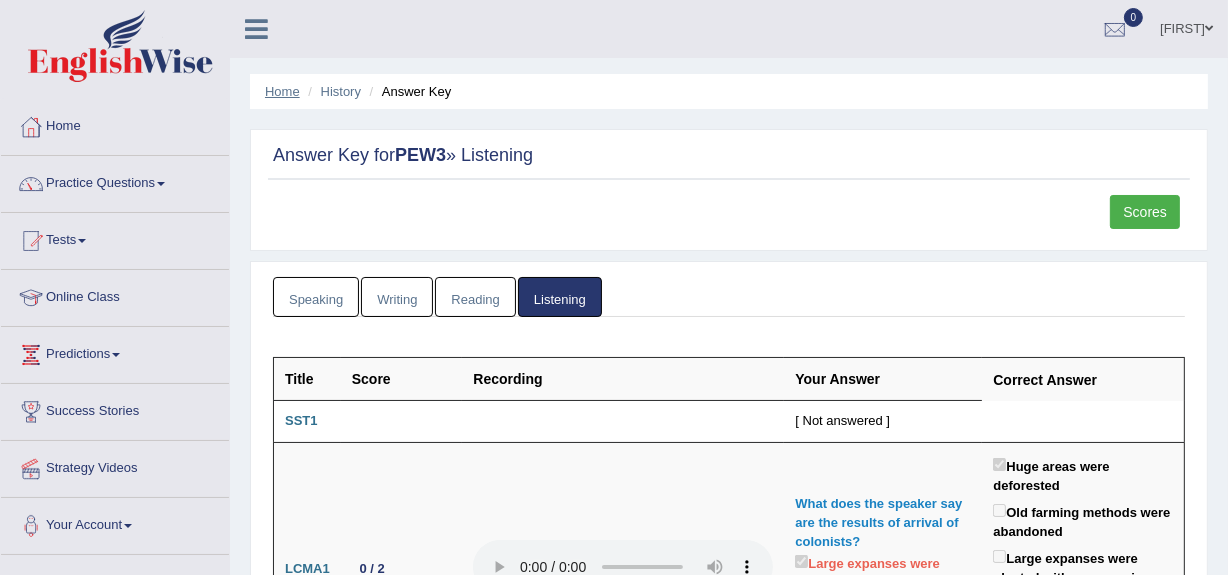 click on "Home" at bounding box center (282, 91) 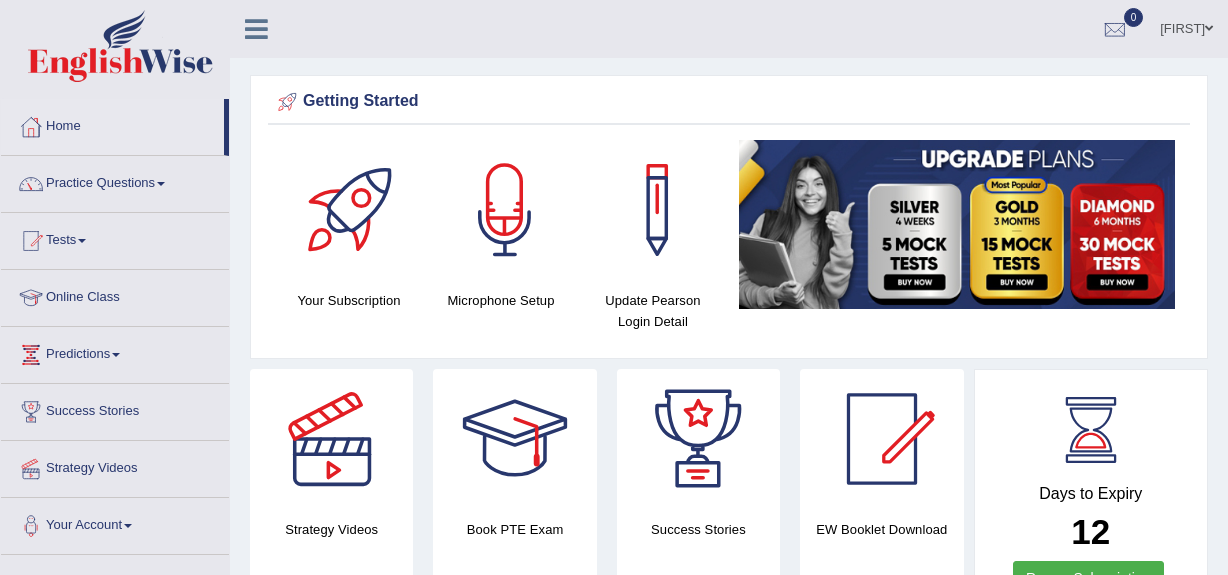scroll, scrollTop: 0, scrollLeft: 0, axis: both 